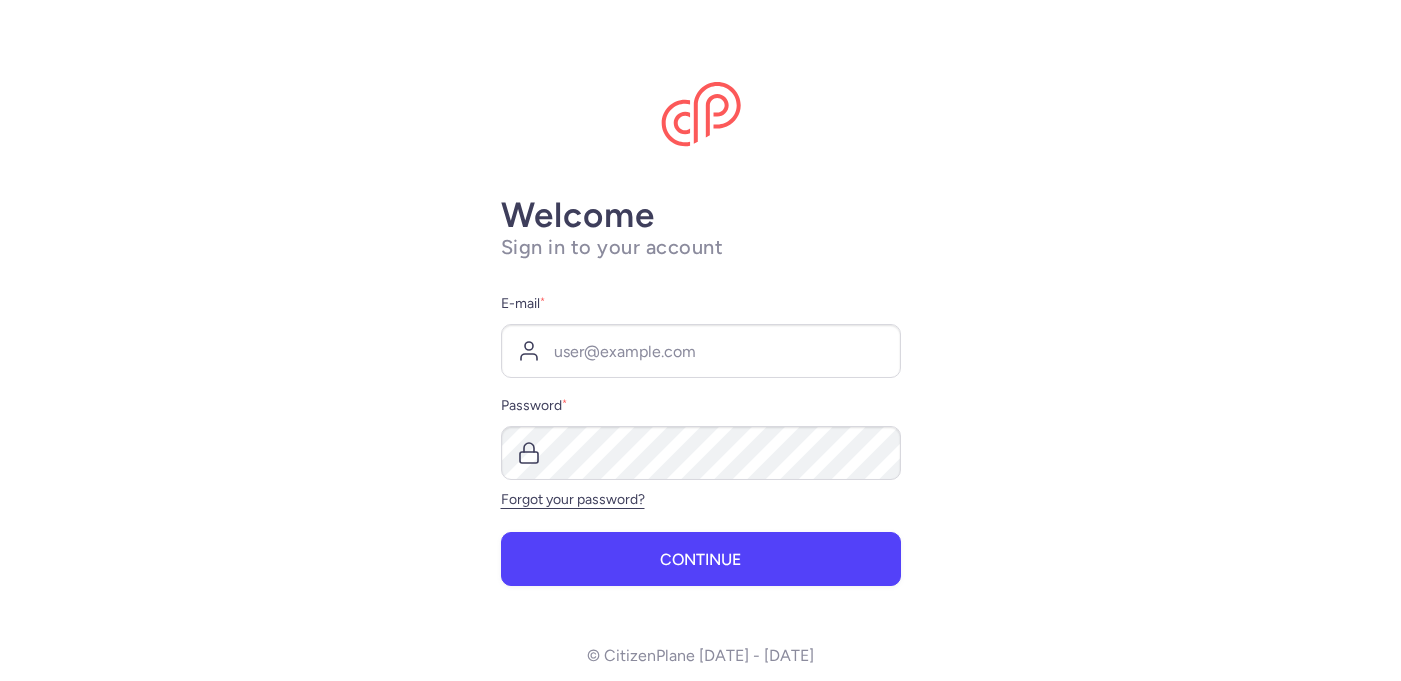 scroll, scrollTop: 0, scrollLeft: 0, axis: both 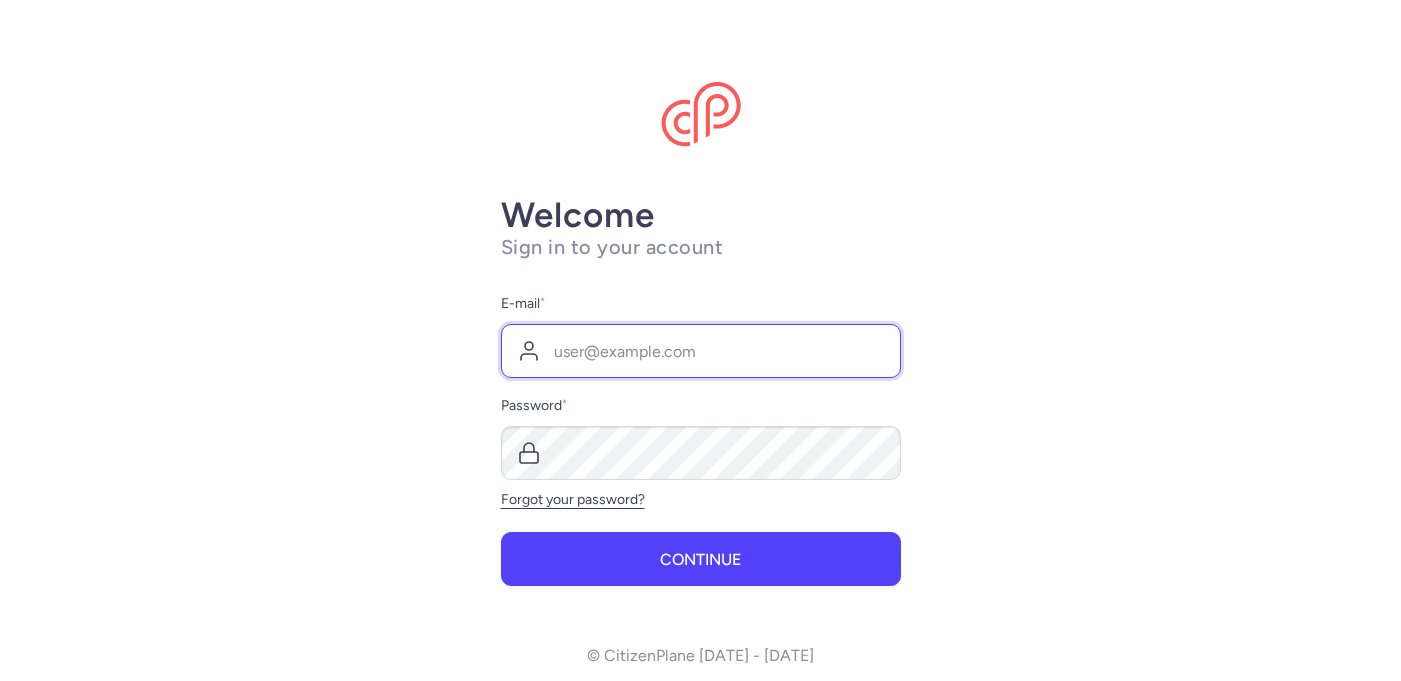 click on "E-mail  *" at bounding box center [701, 351] 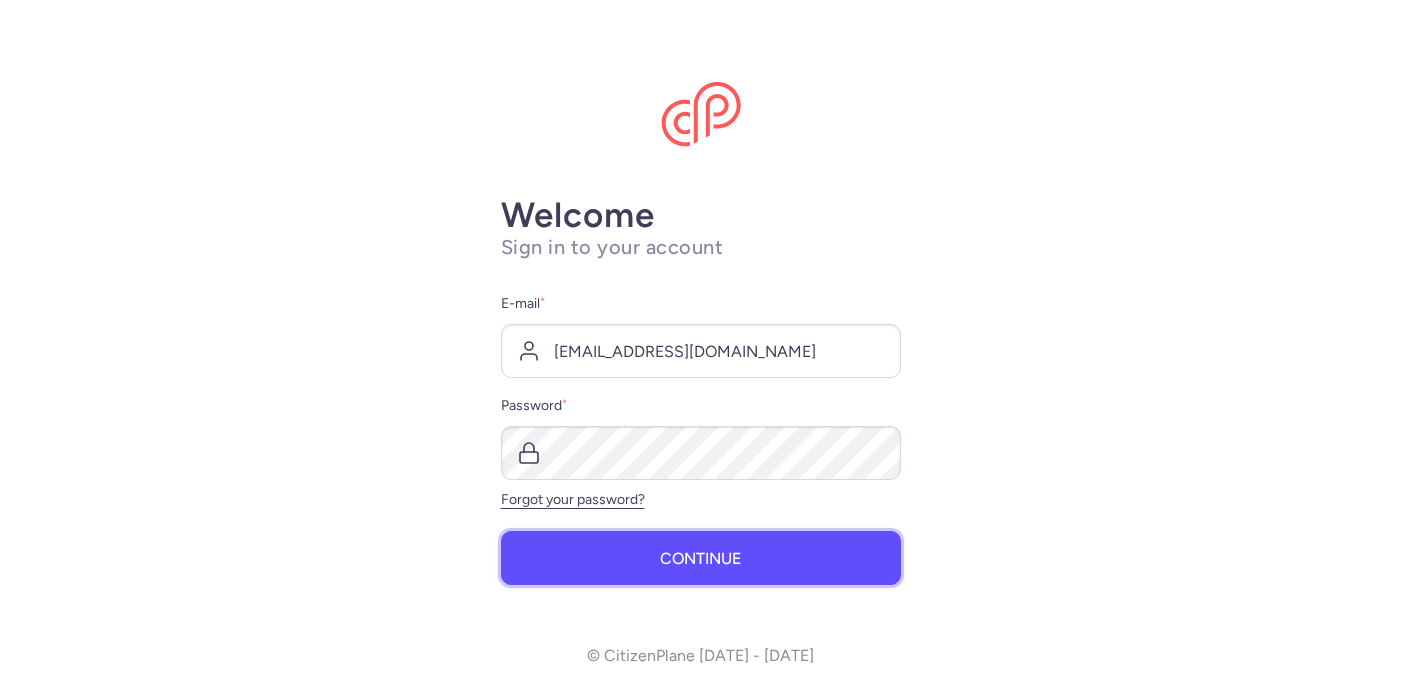 click on "Continue" at bounding box center (701, 558) 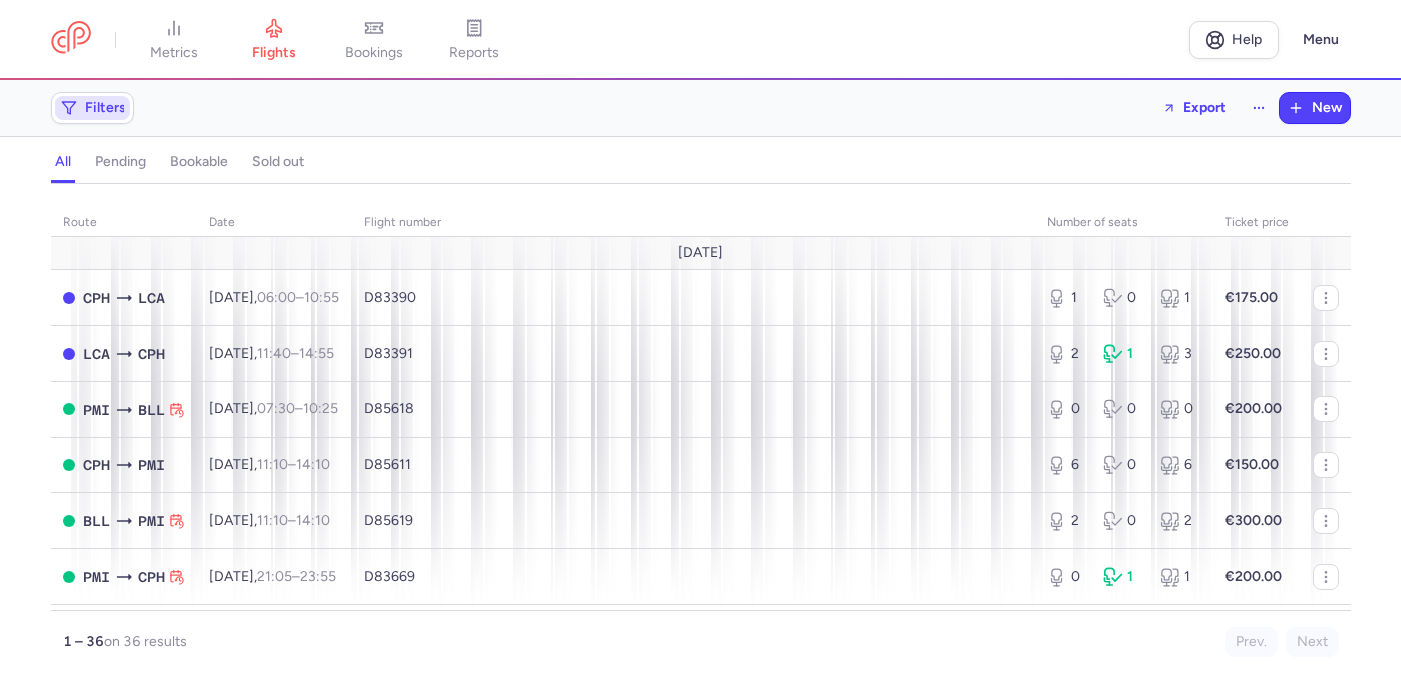 click on "Filters" 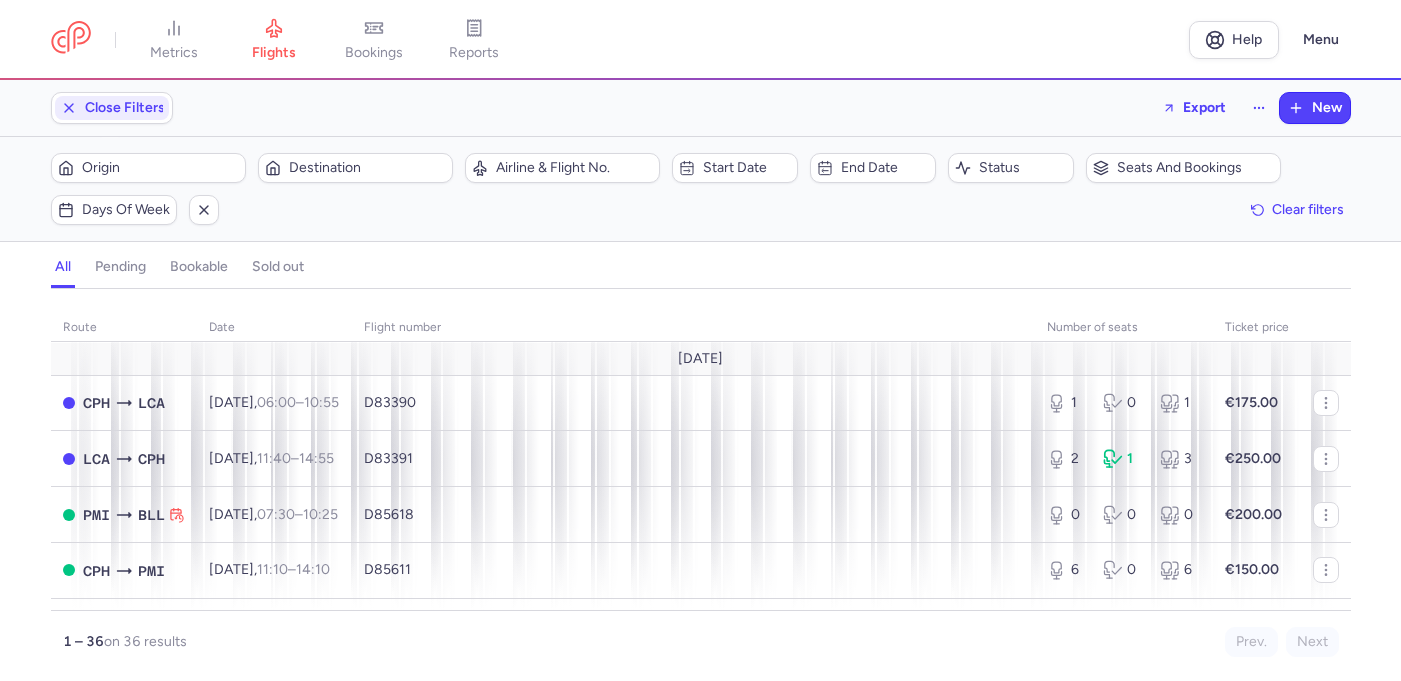 scroll, scrollTop: 0, scrollLeft: 0, axis: both 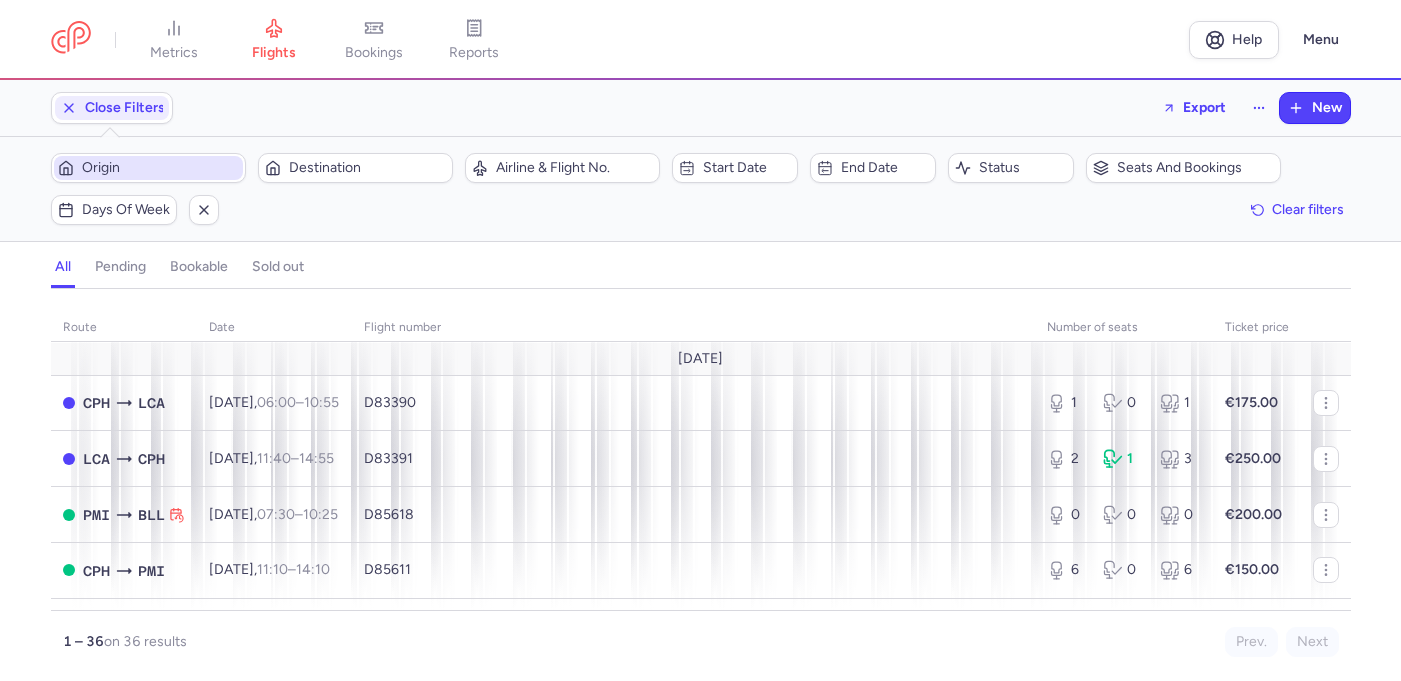 click on "Origin" at bounding box center (148, 168) 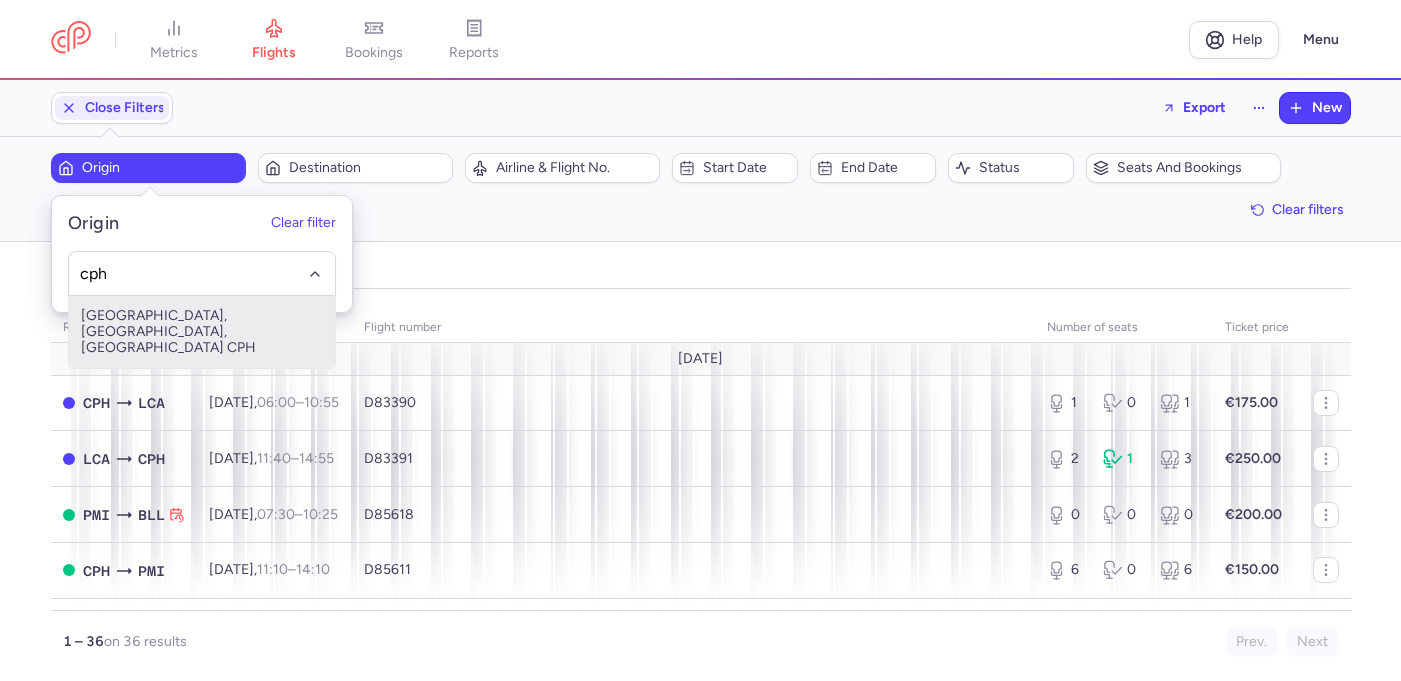 click on "[GEOGRAPHIC_DATA], [GEOGRAPHIC_DATA], [GEOGRAPHIC_DATA] CPH" at bounding box center (202, 332) 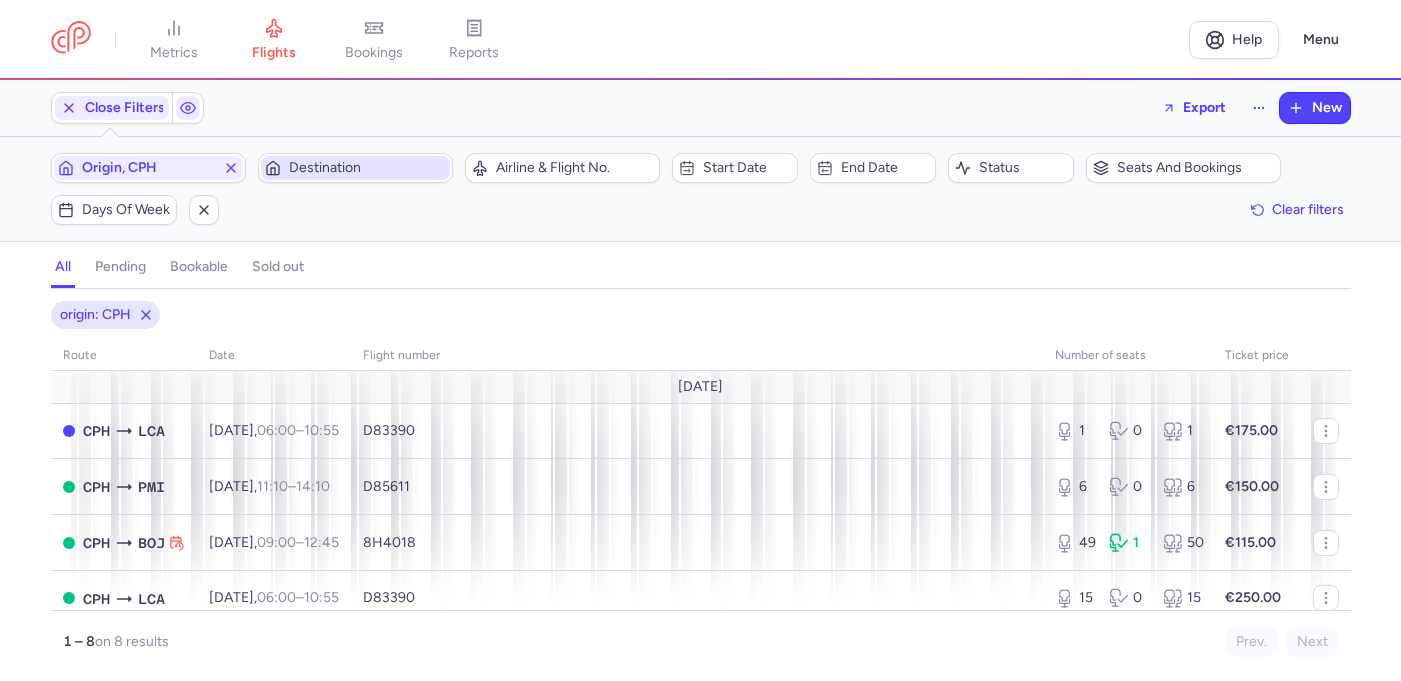 click on "Destination" at bounding box center (355, 168) 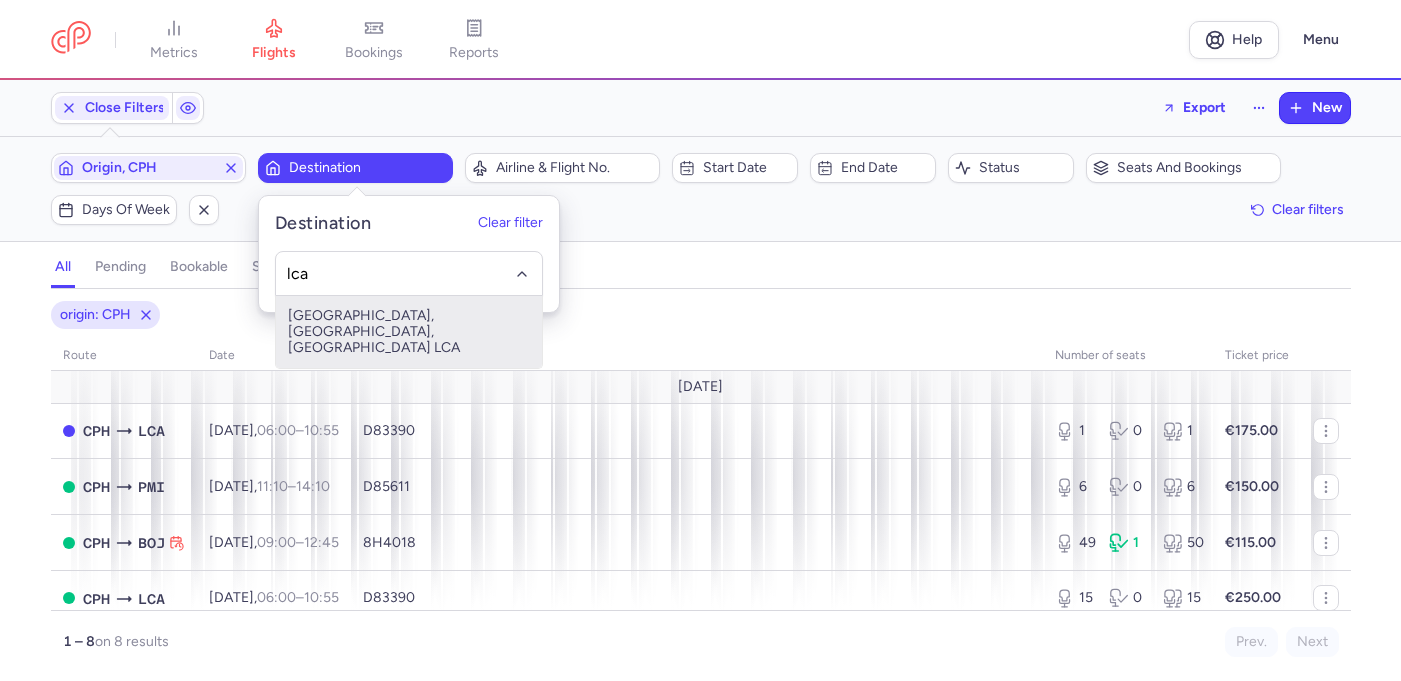 click on "[GEOGRAPHIC_DATA], [GEOGRAPHIC_DATA], [GEOGRAPHIC_DATA] LCA" at bounding box center [409, 332] 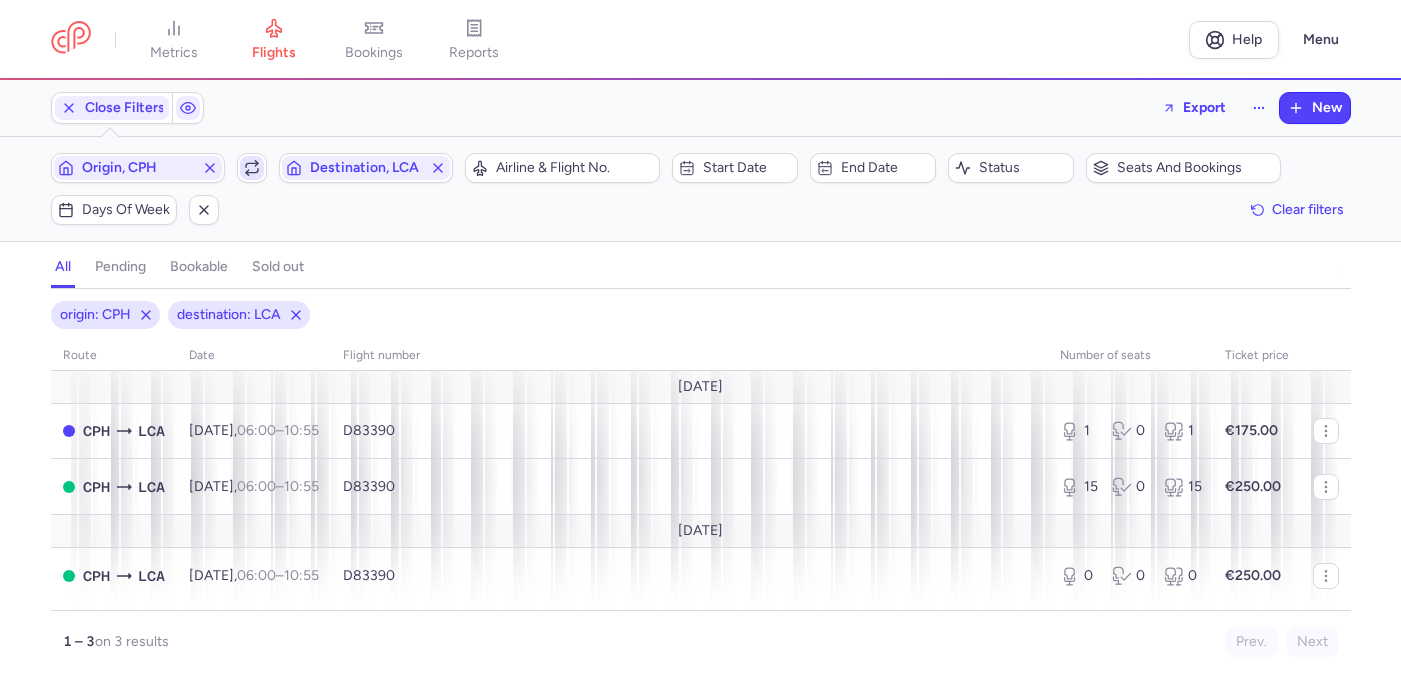 click 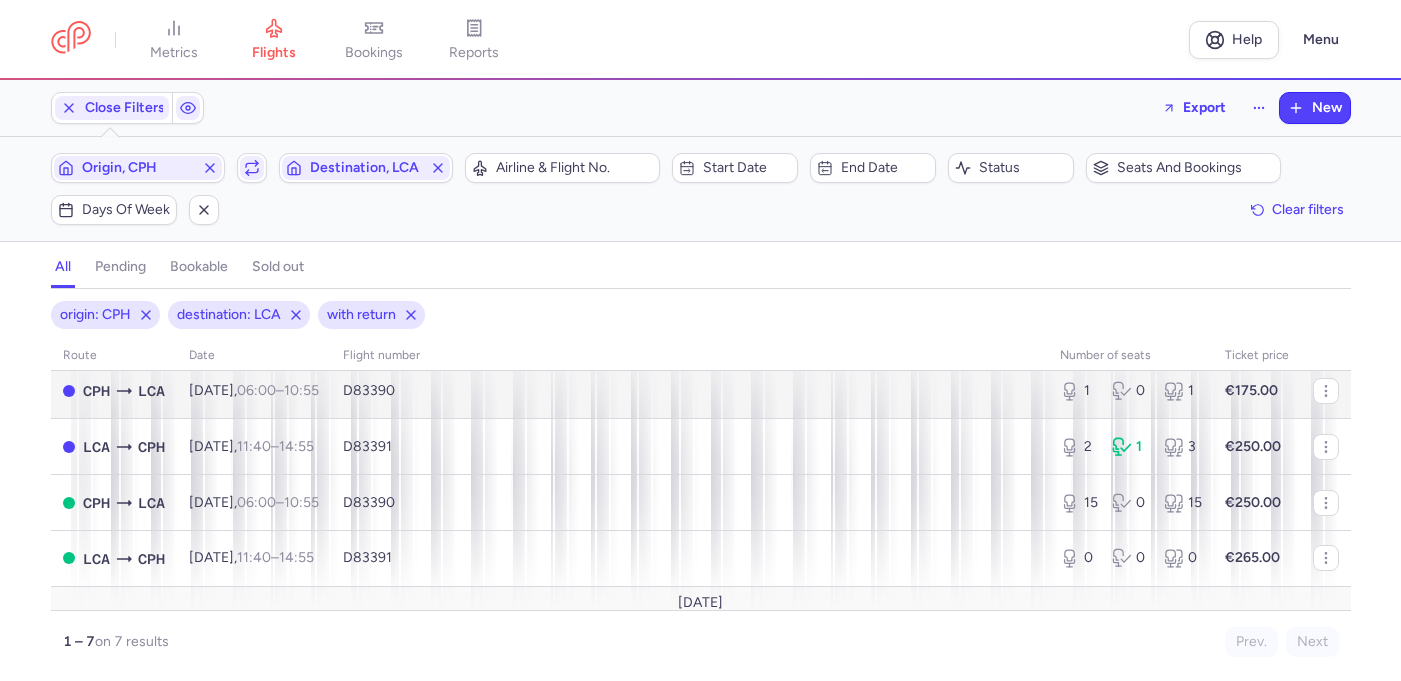 scroll, scrollTop: 38, scrollLeft: 0, axis: vertical 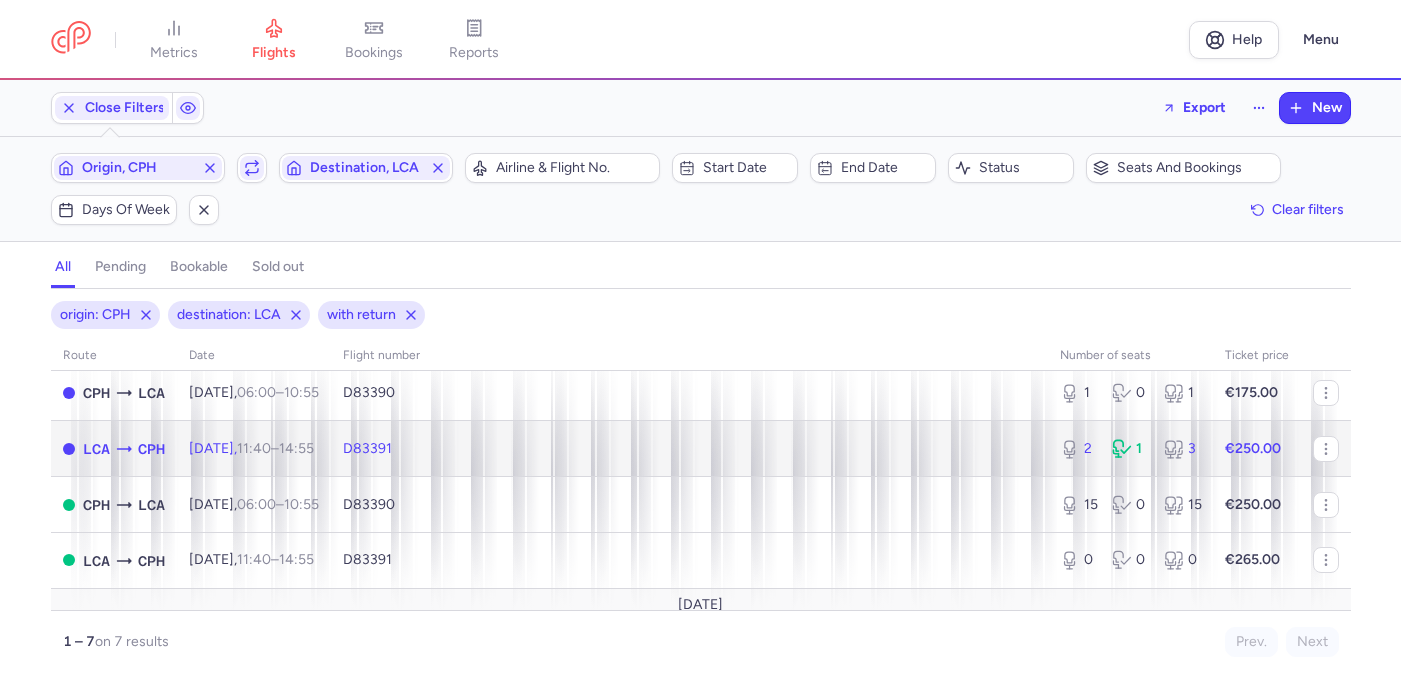 click on "D83391" 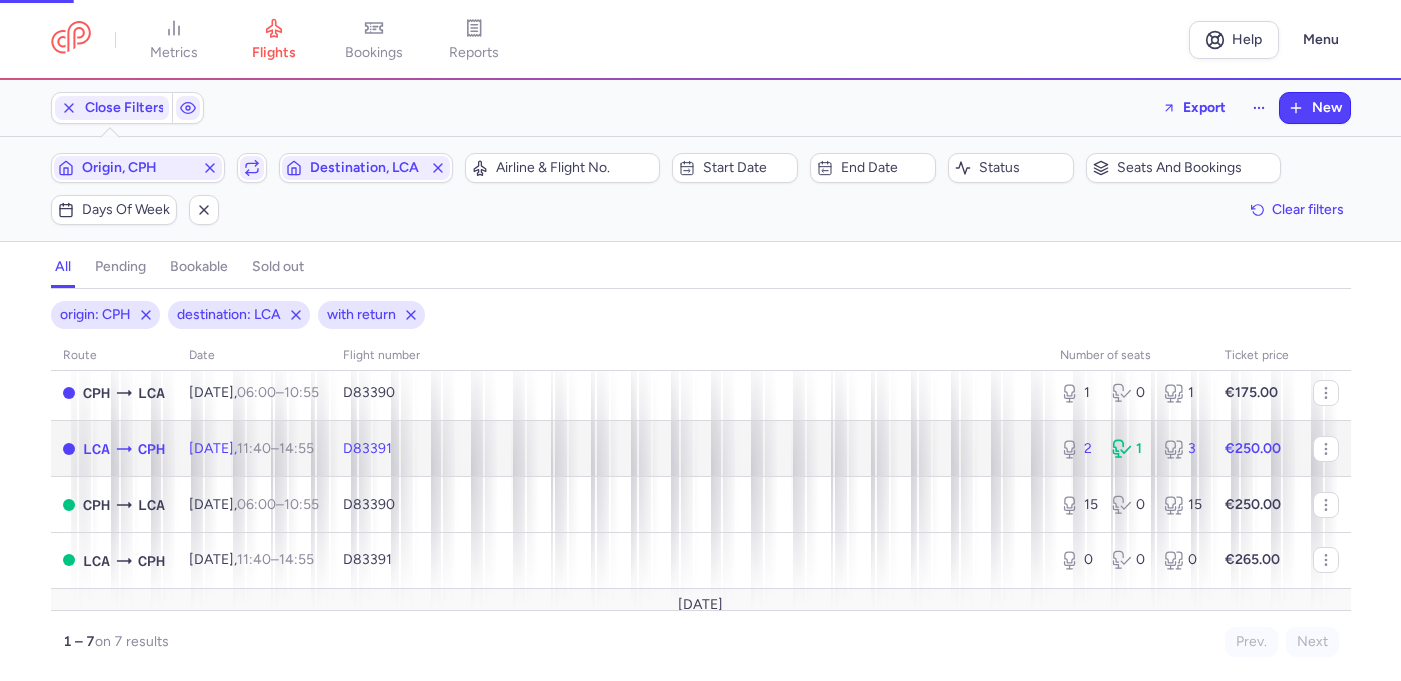 select on "days" 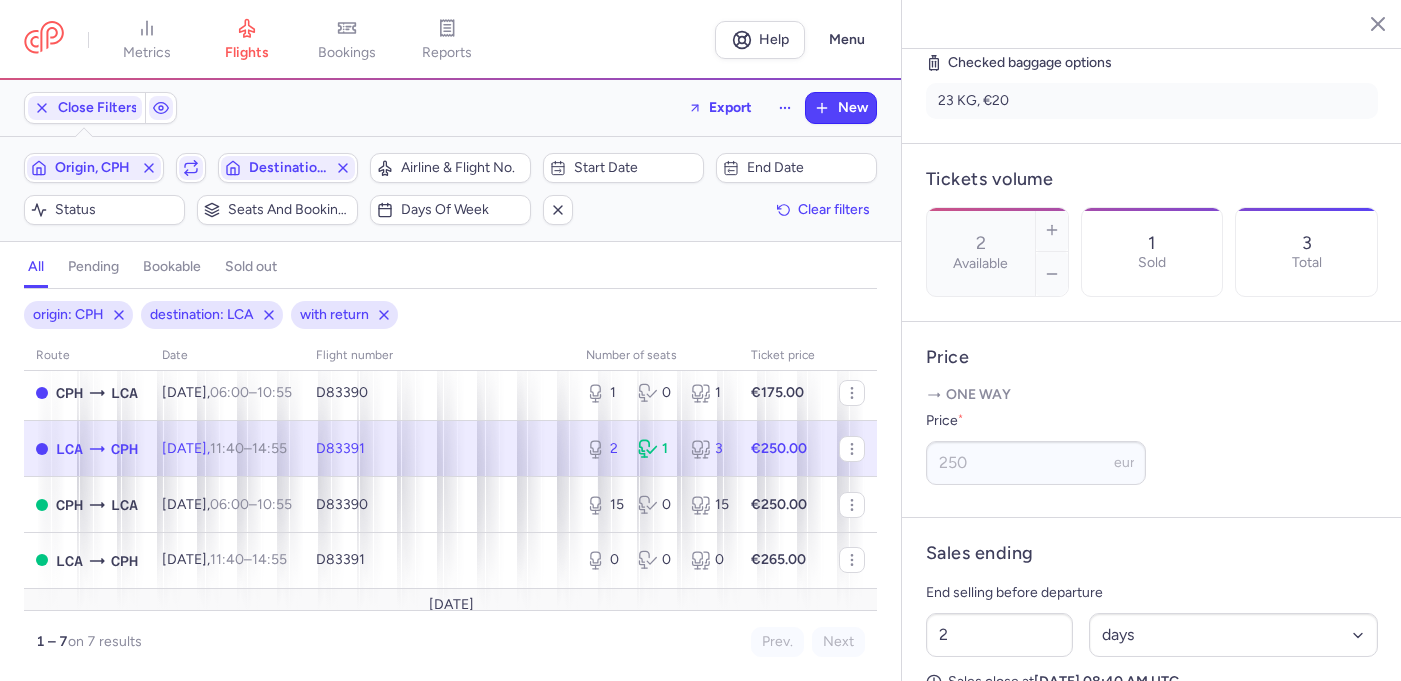 scroll, scrollTop: 491, scrollLeft: 0, axis: vertical 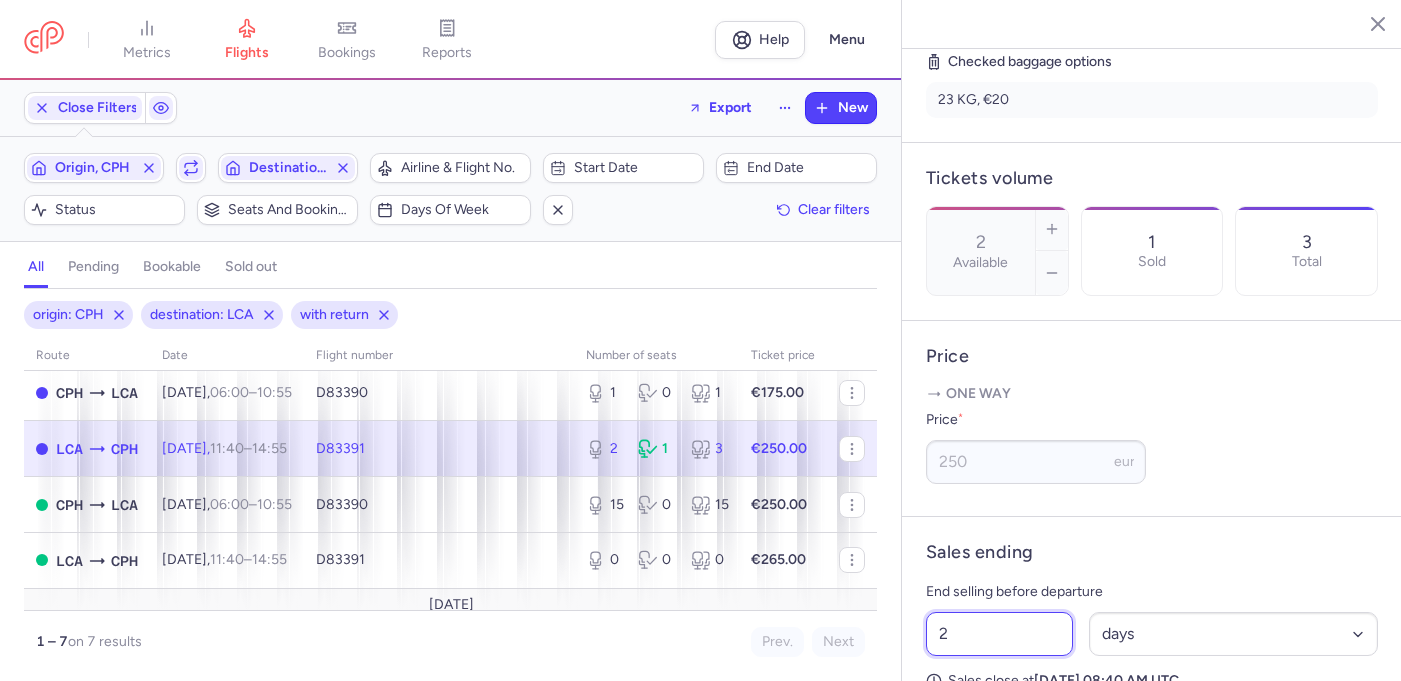 click on "2" at bounding box center [999, 634] 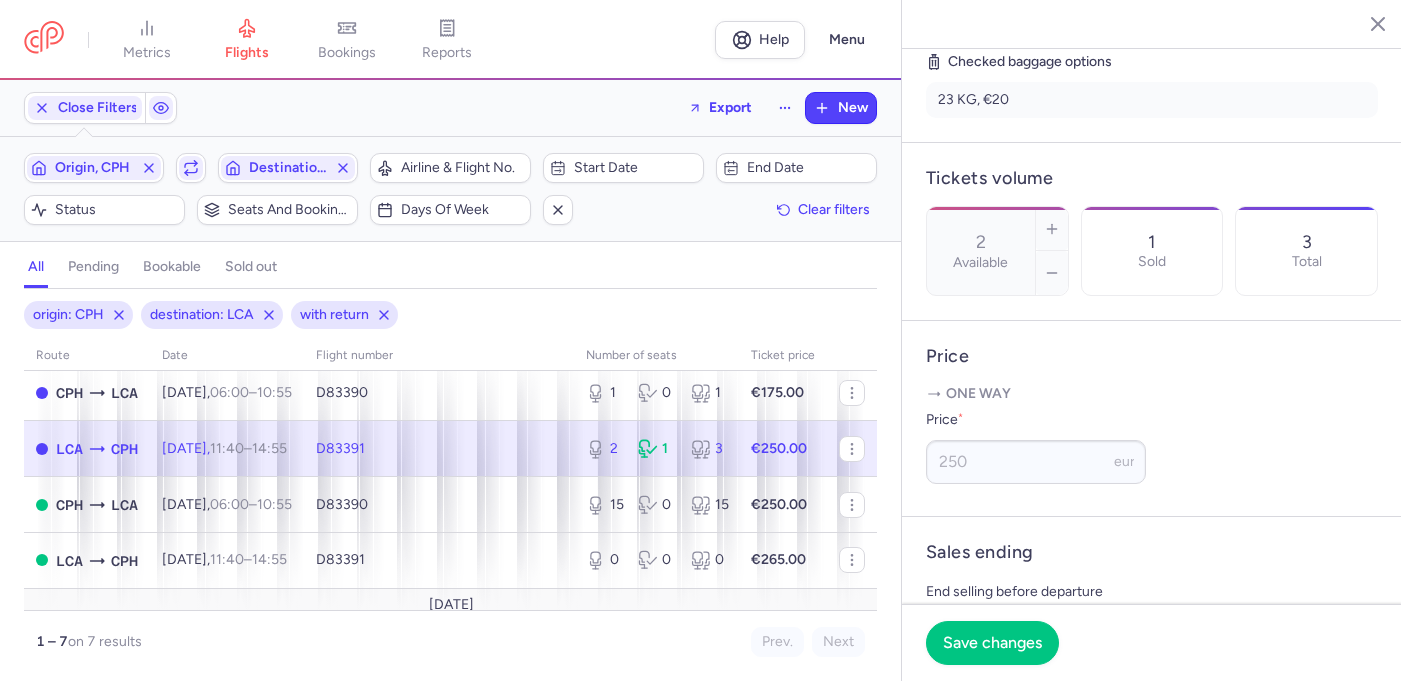type on "12" 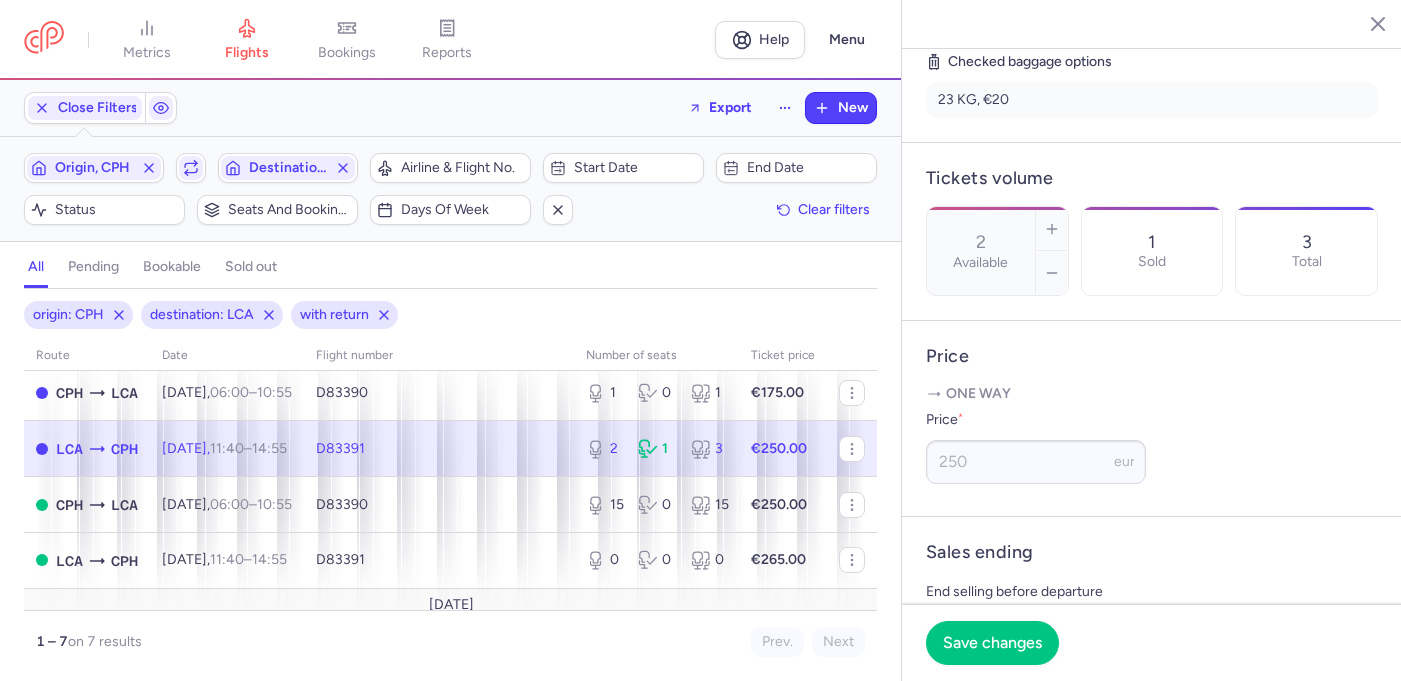 select on "hours" 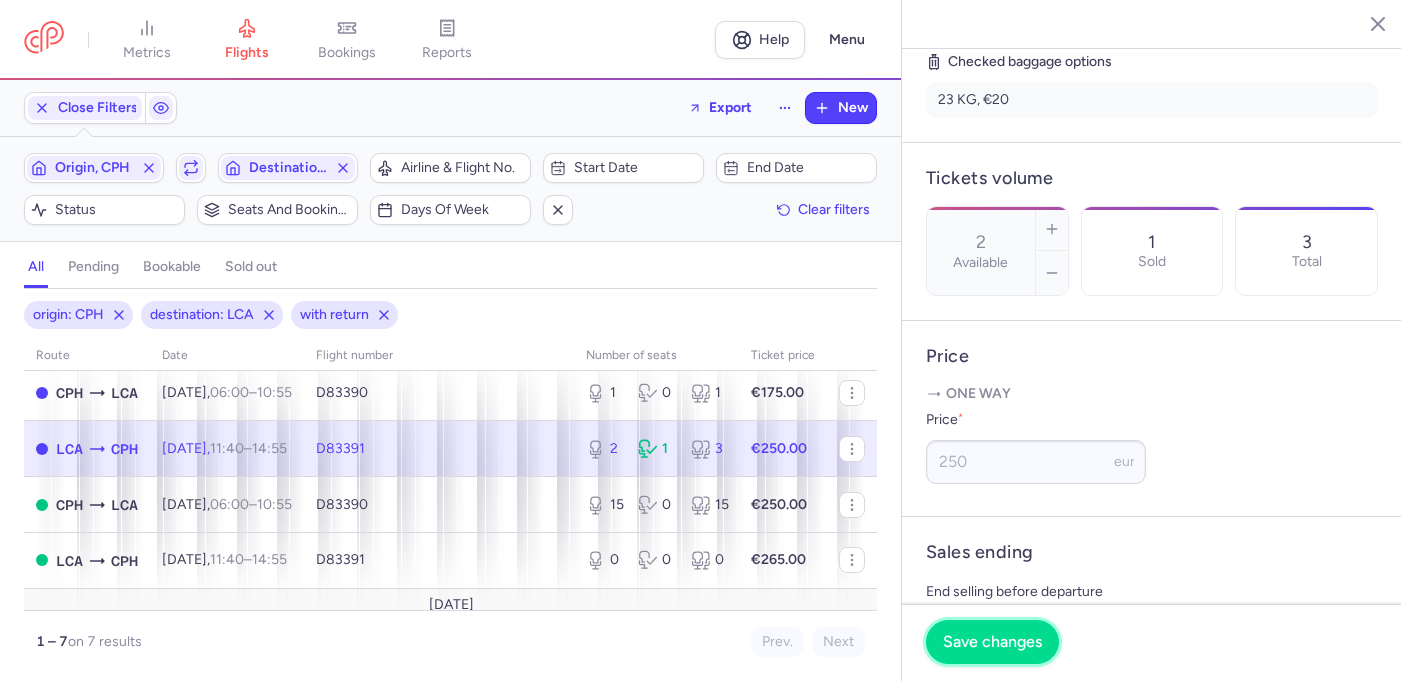 click on "Save changes" at bounding box center [992, 642] 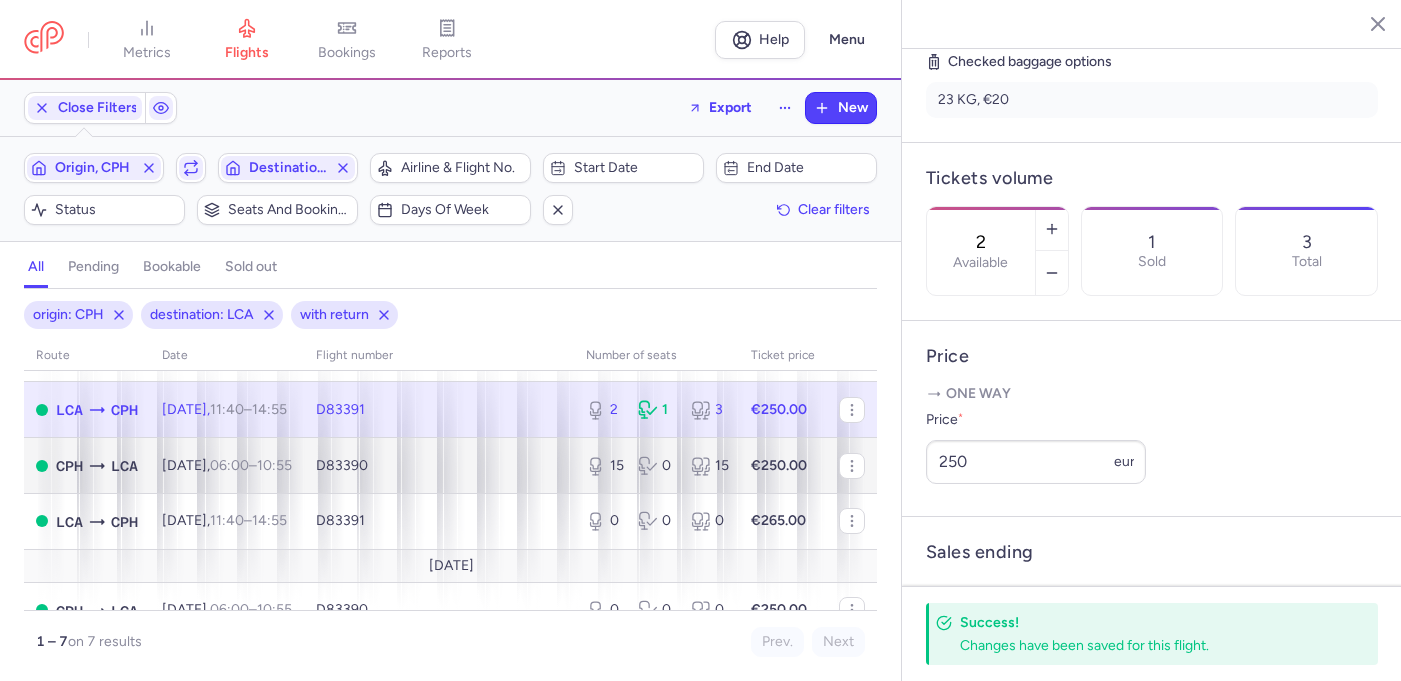 scroll, scrollTop: 74, scrollLeft: 0, axis: vertical 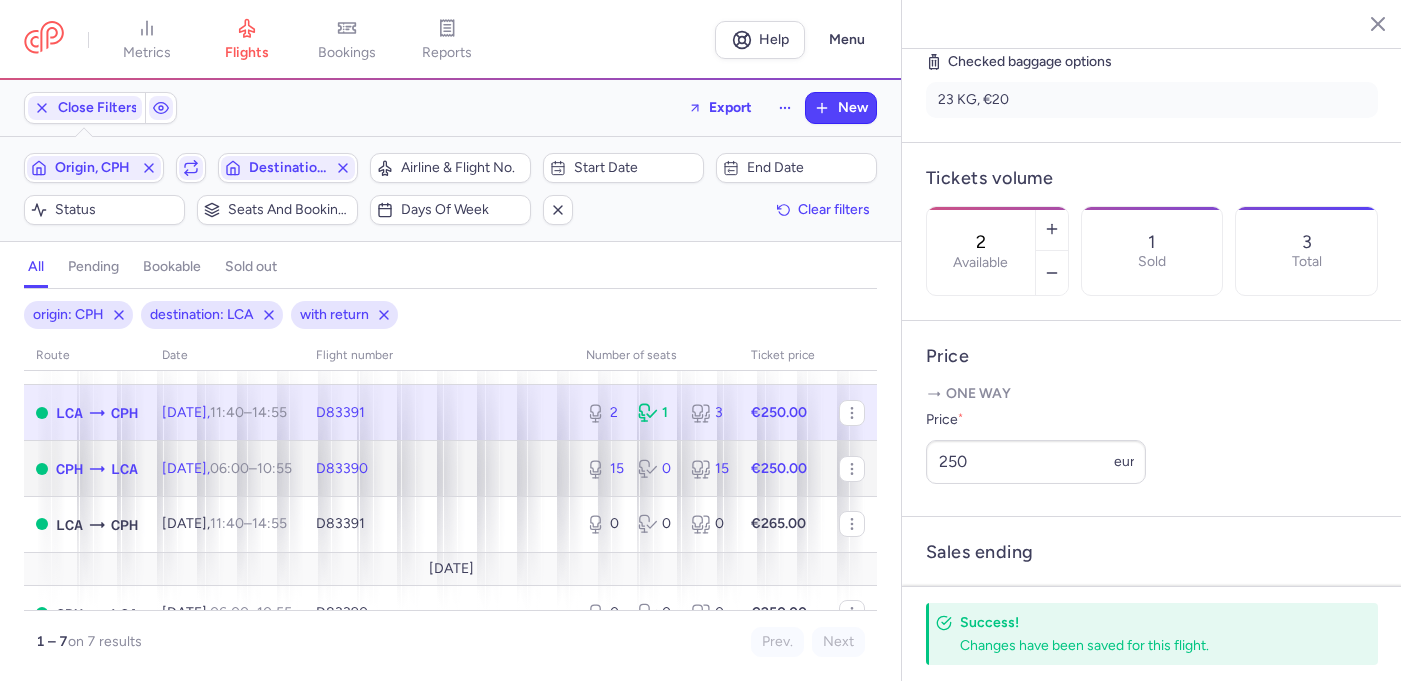 click on "D83390" 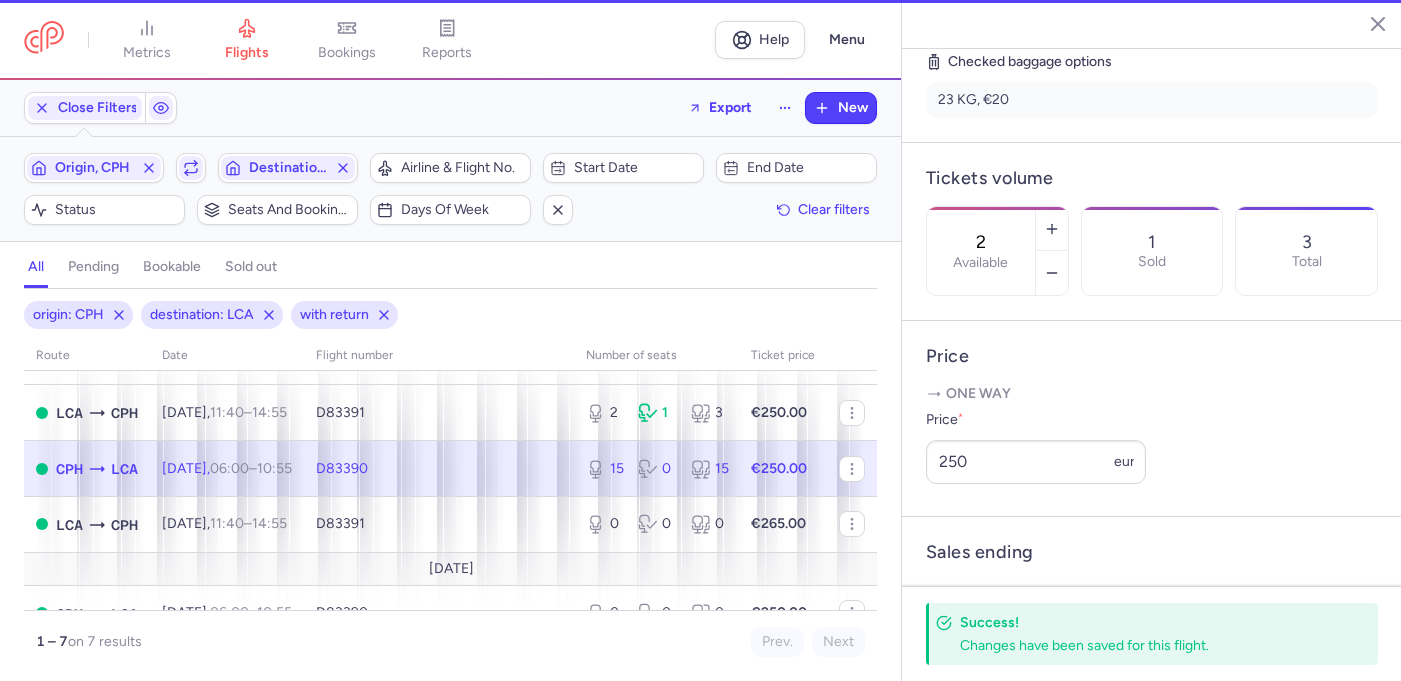 type on "15" 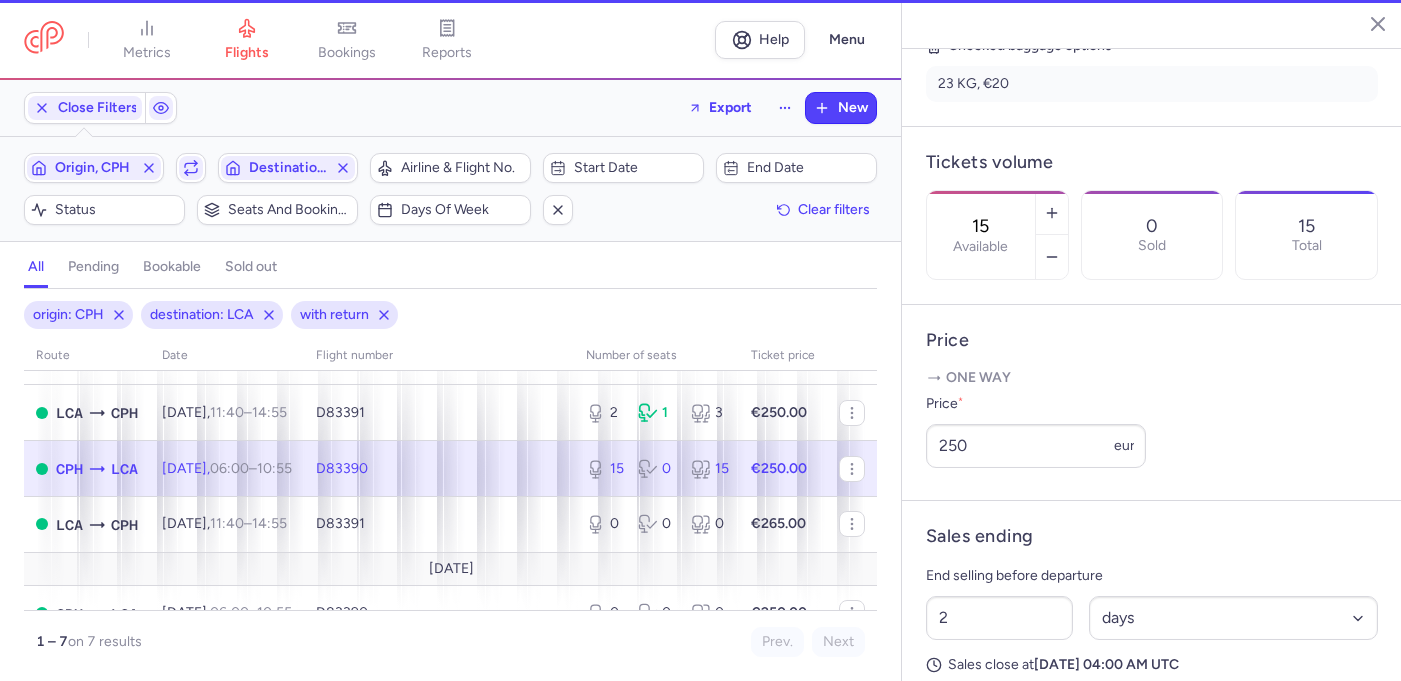 scroll, scrollTop: 475, scrollLeft: 0, axis: vertical 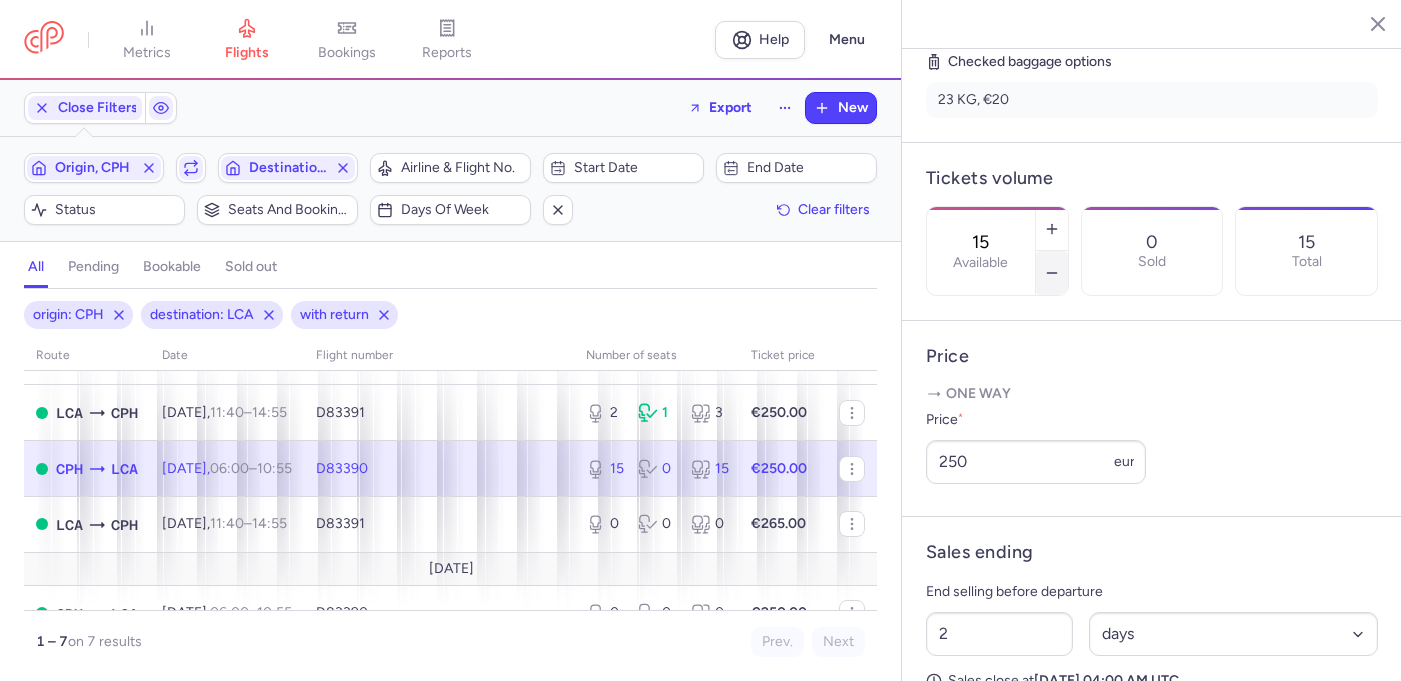 click 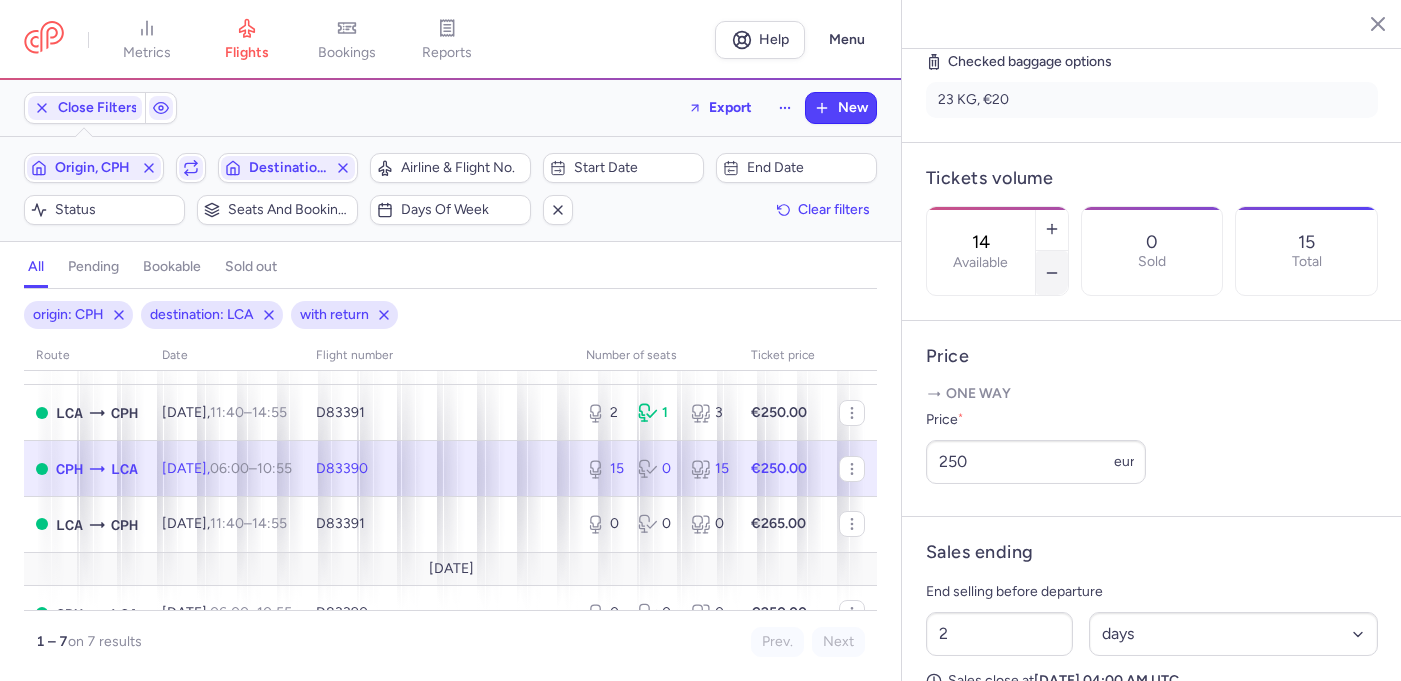 click 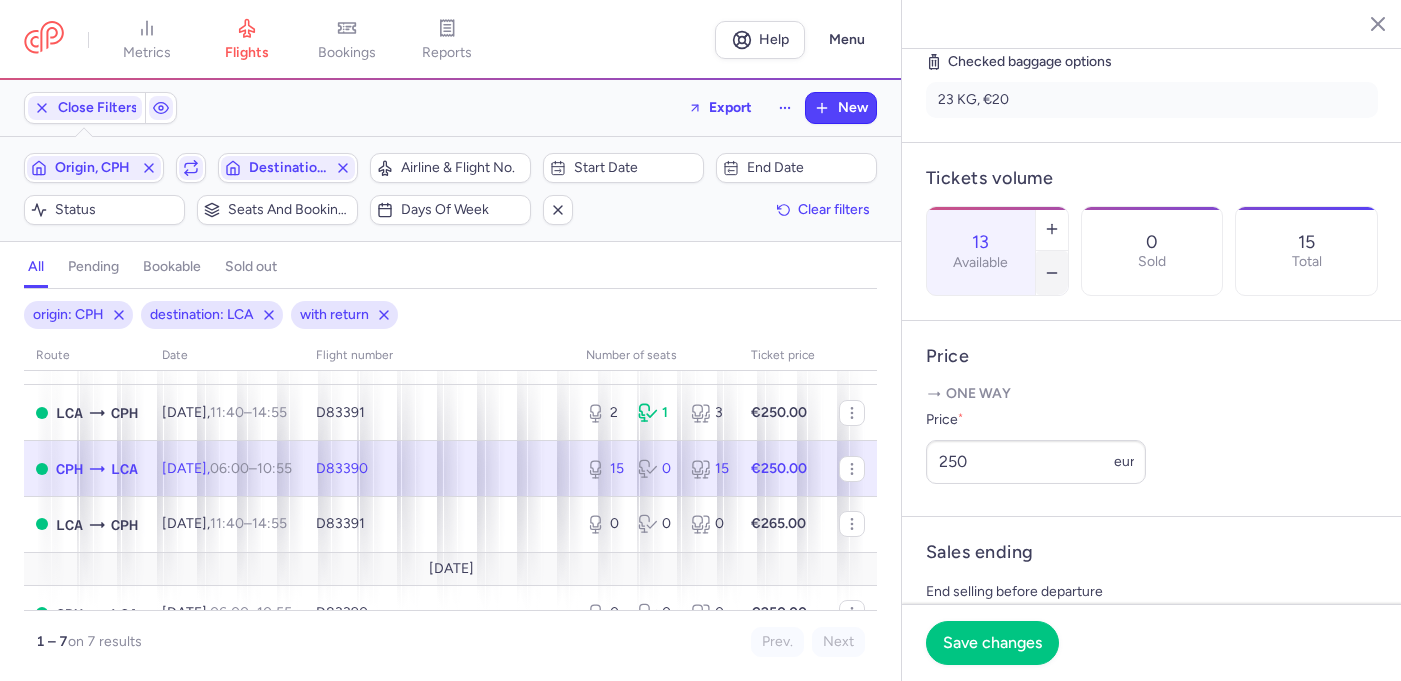 click 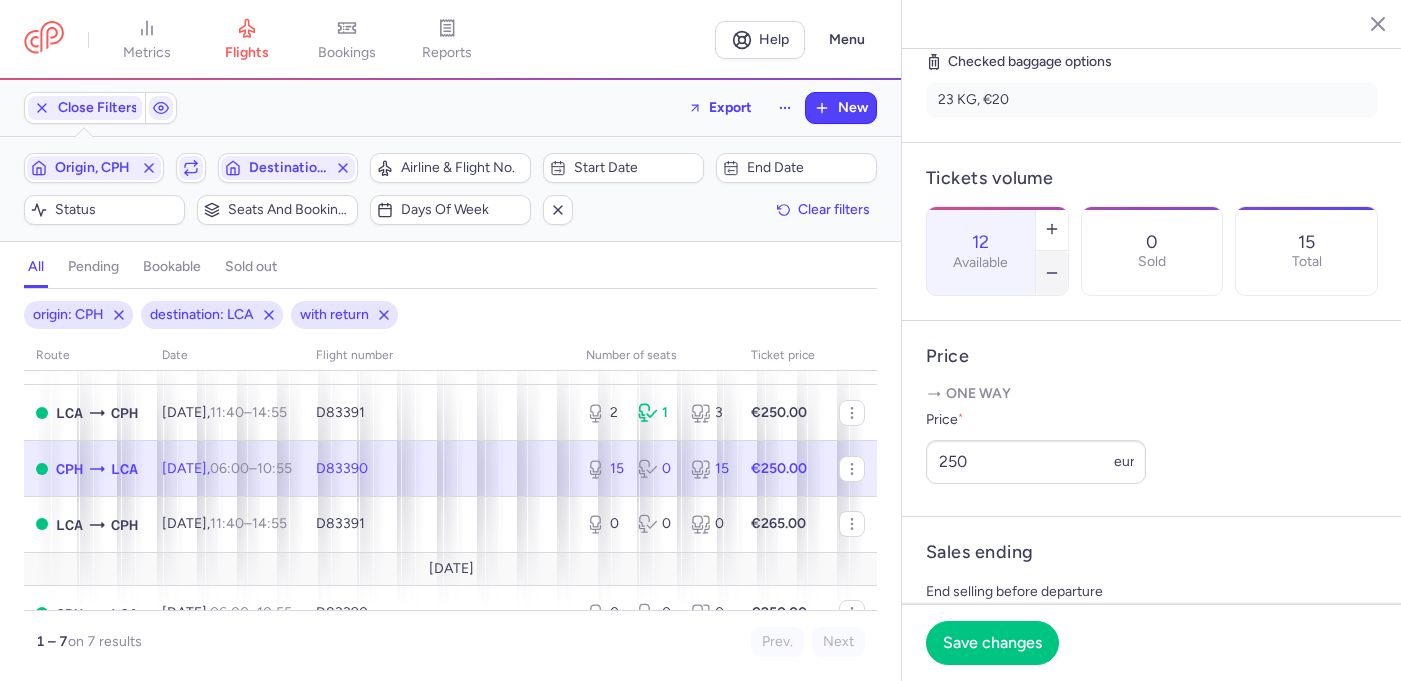 click 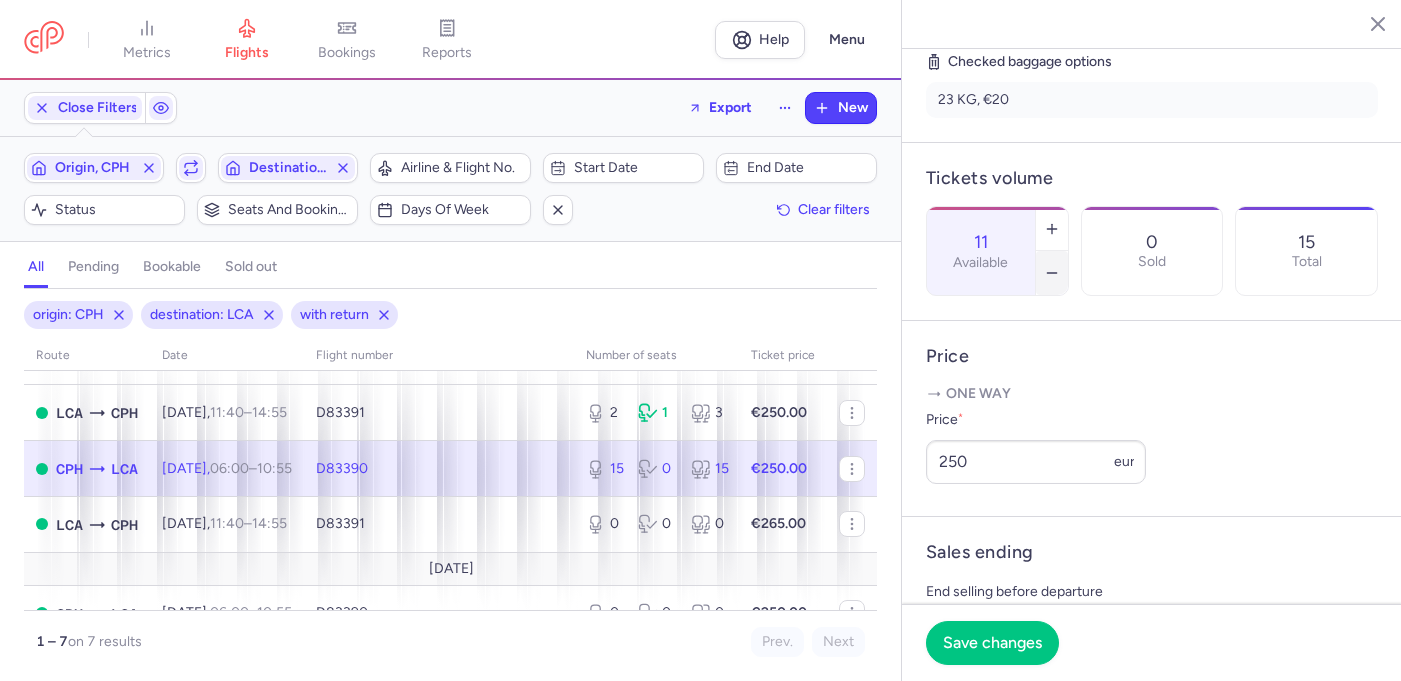 click 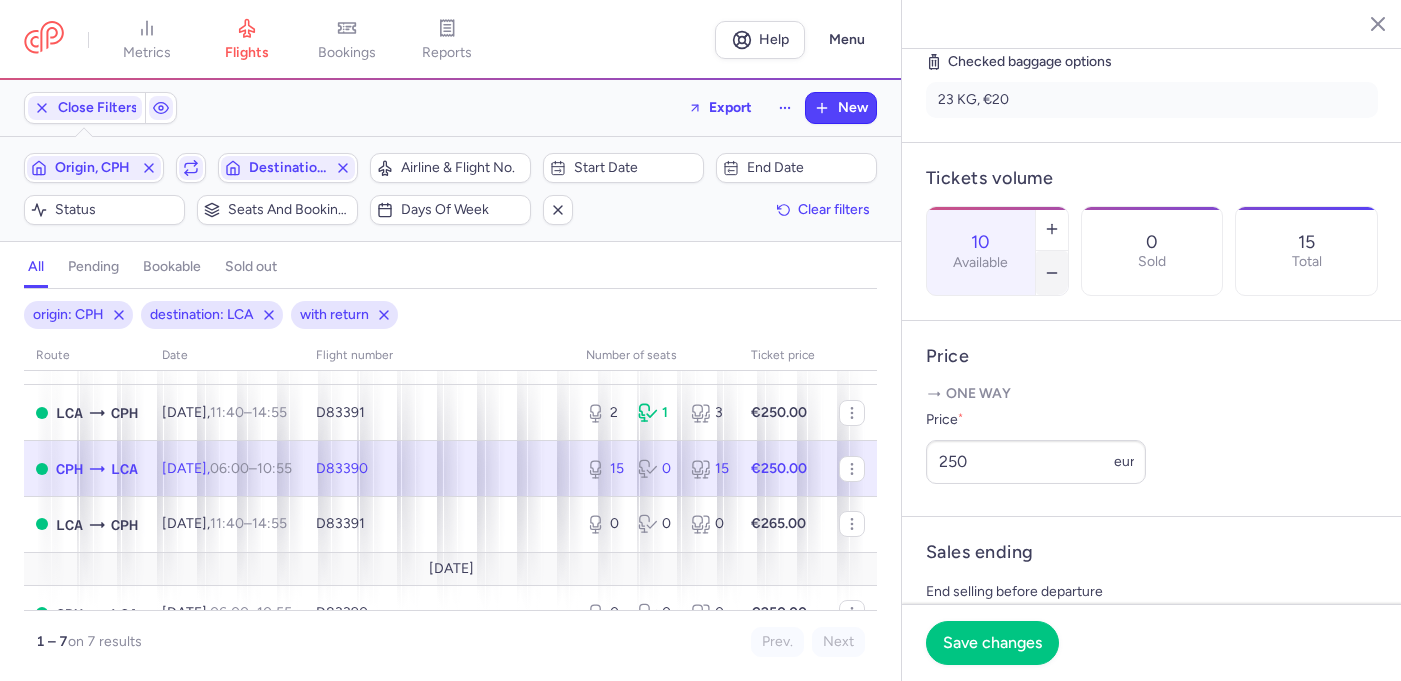 click 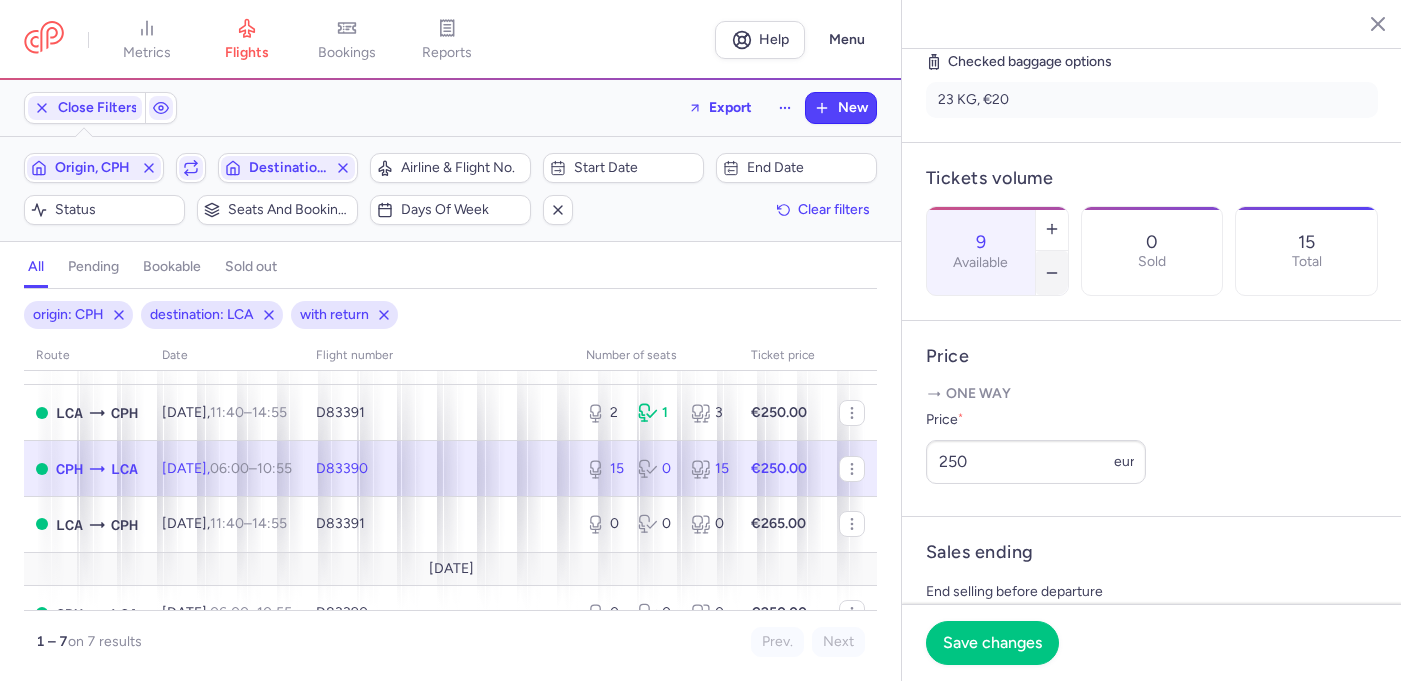 click 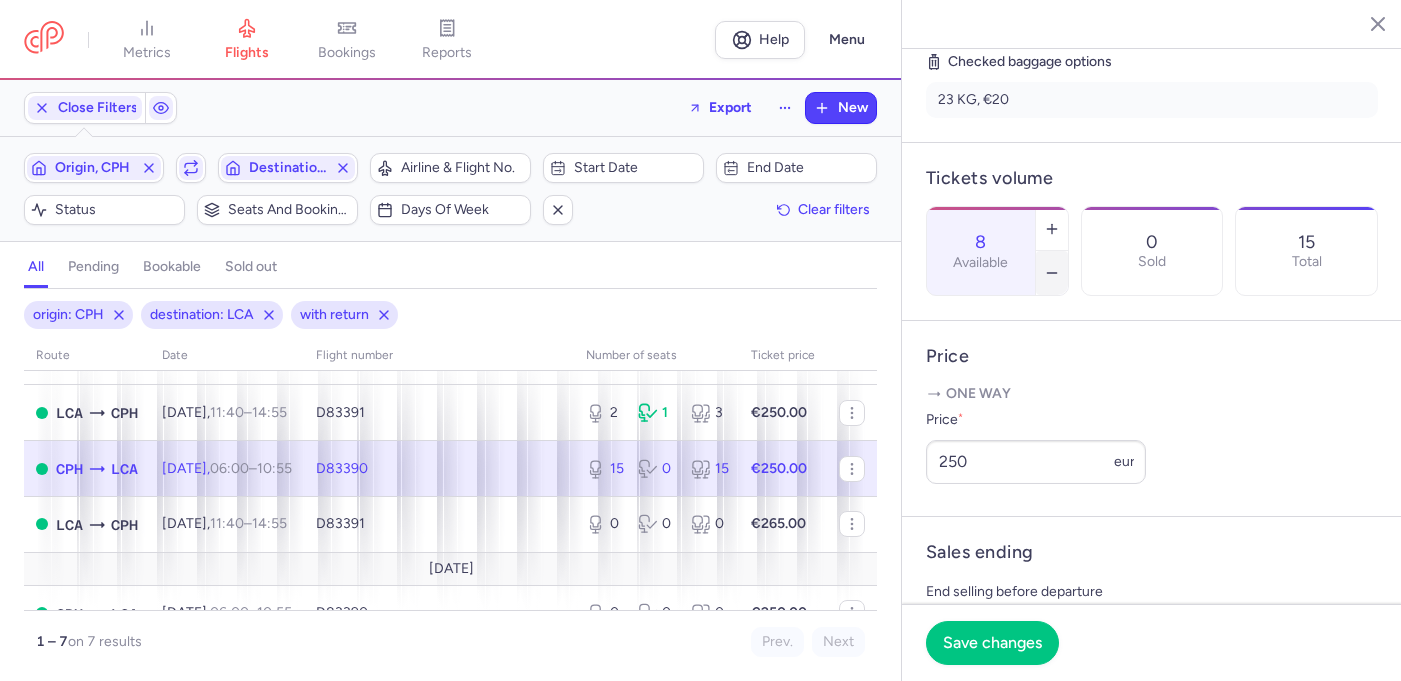 click 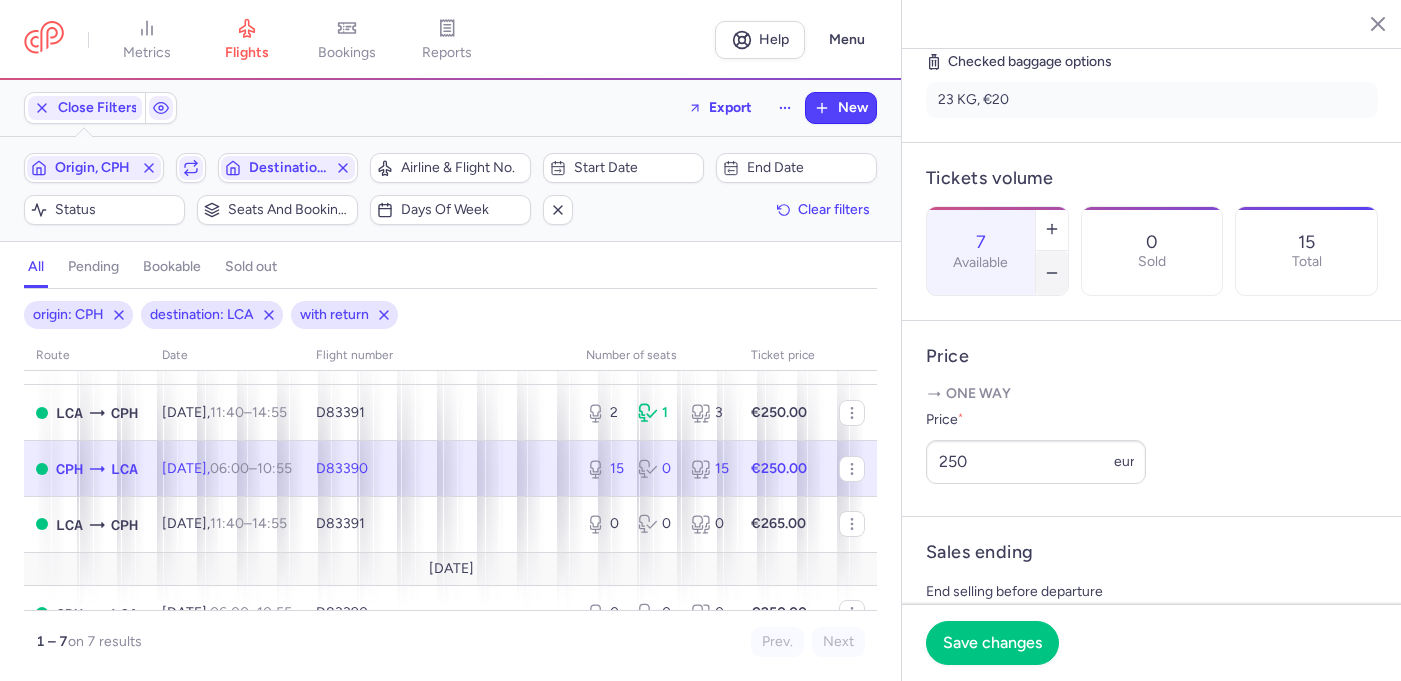 click 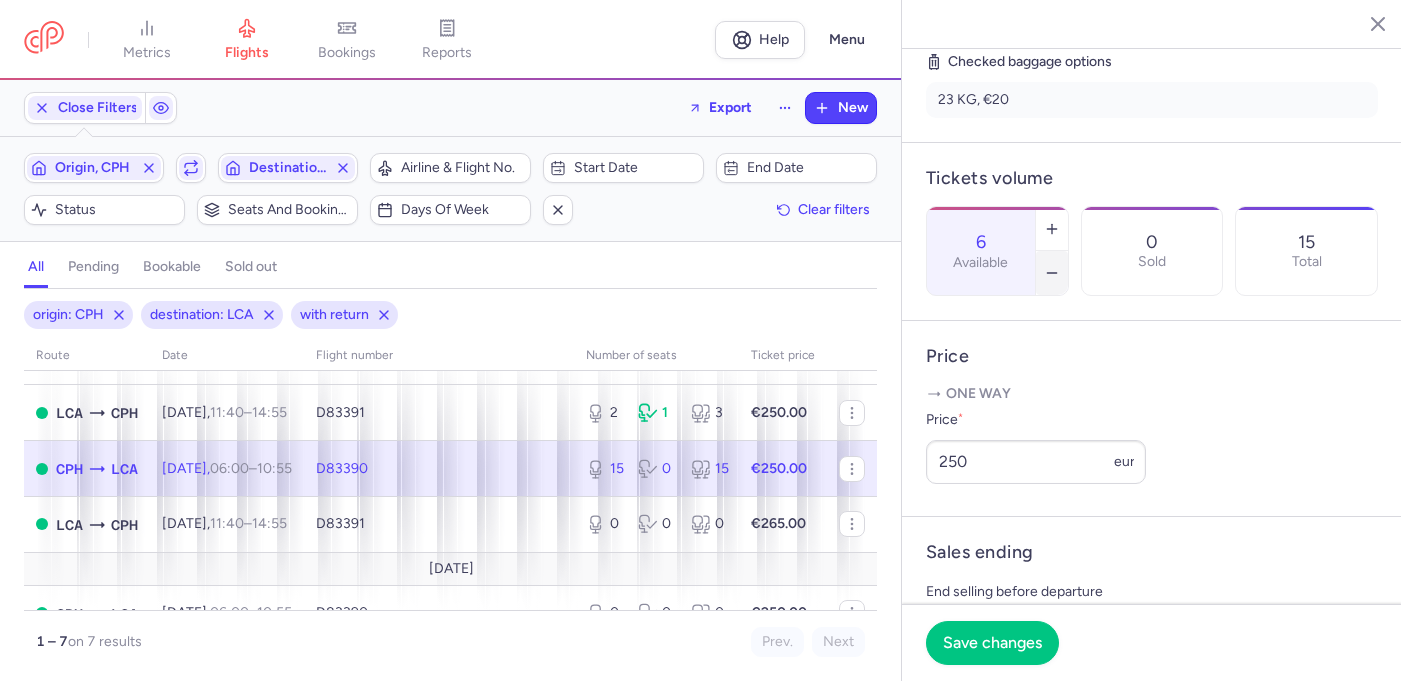 click 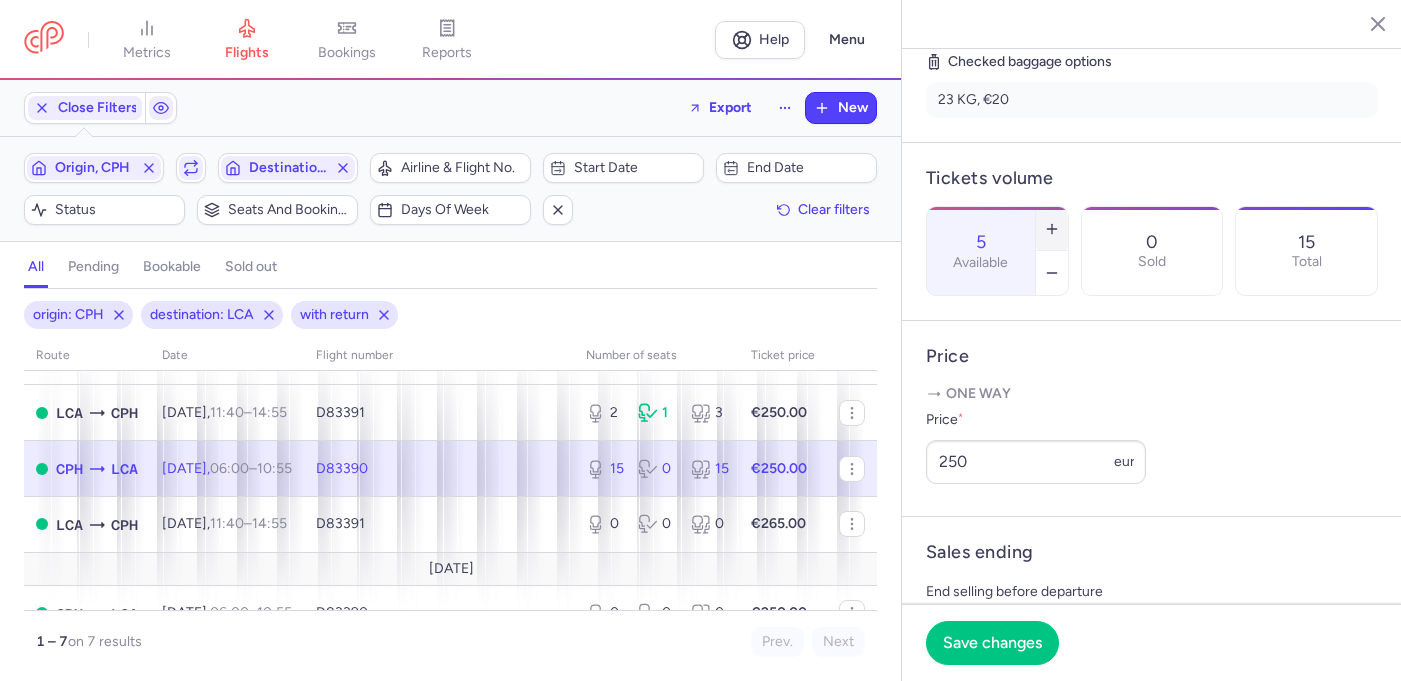 click at bounding box center [1052, 229] 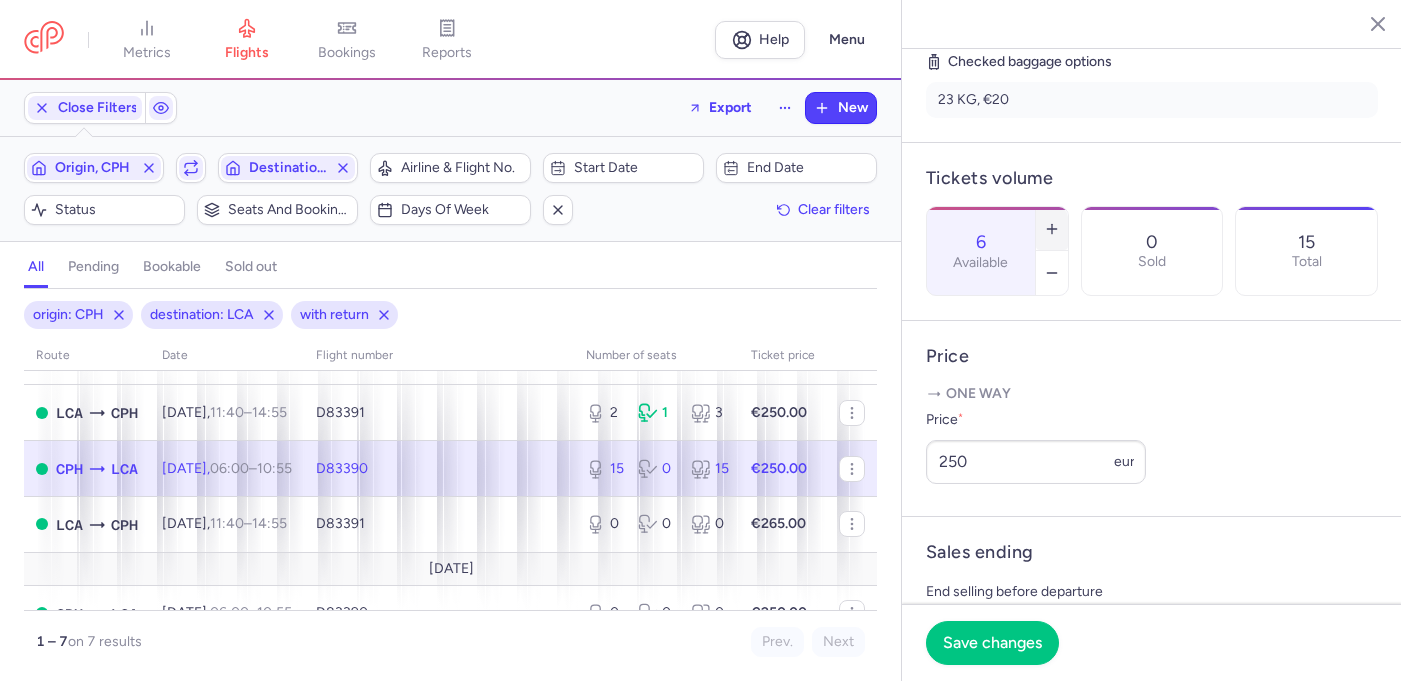 click at bounding box center (1052, 229) 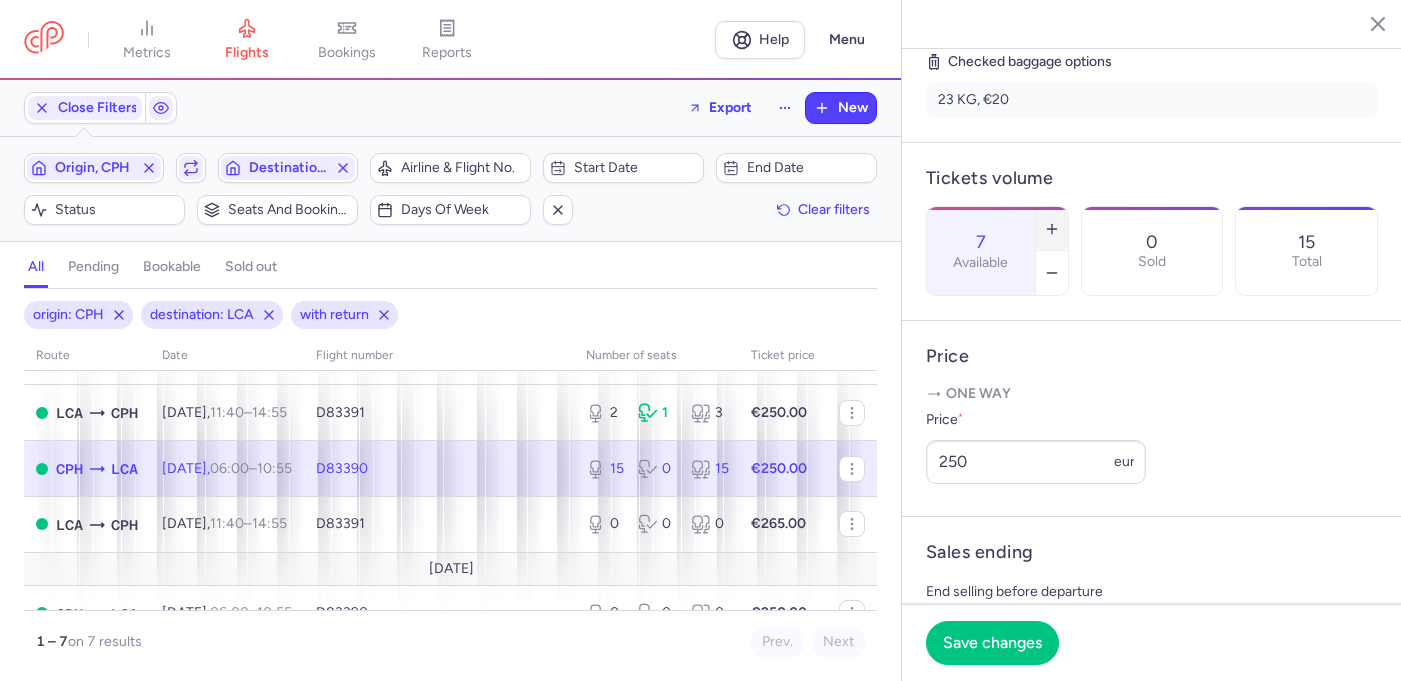 click at bounding box center (1052, 229) 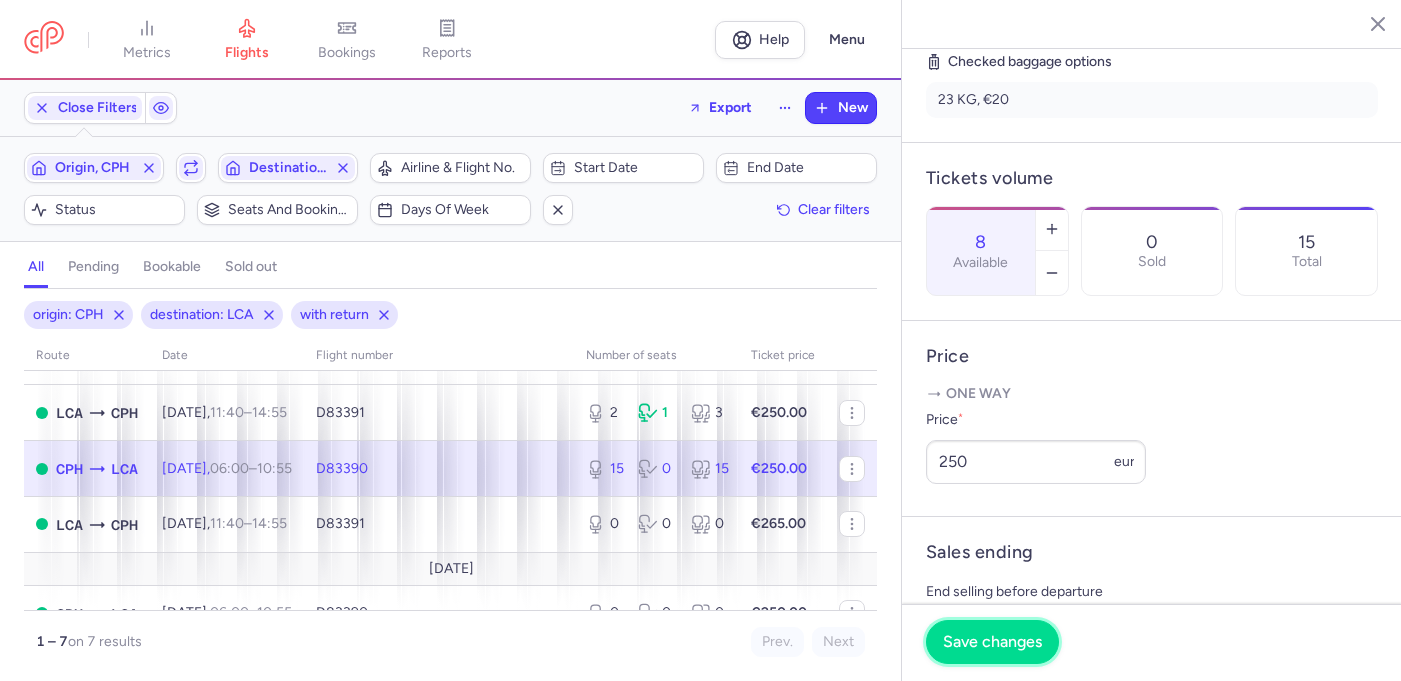 click on "Save changes" at bounding box center (992, 642) 